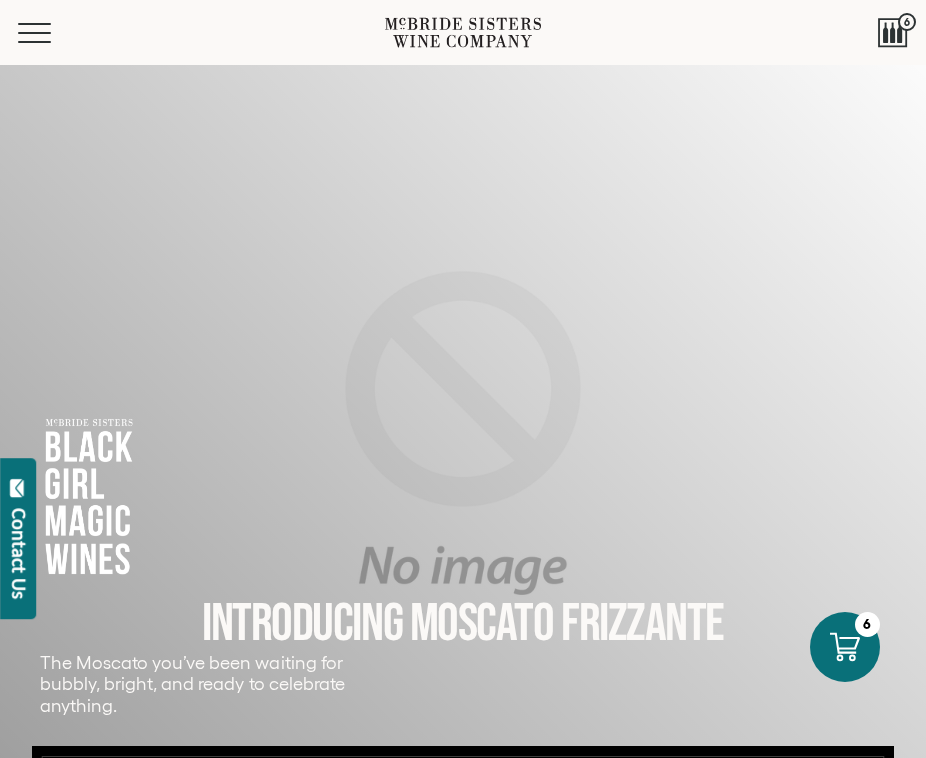 scroll, scrollTop: 0, scrollLeft: 0, axis: both 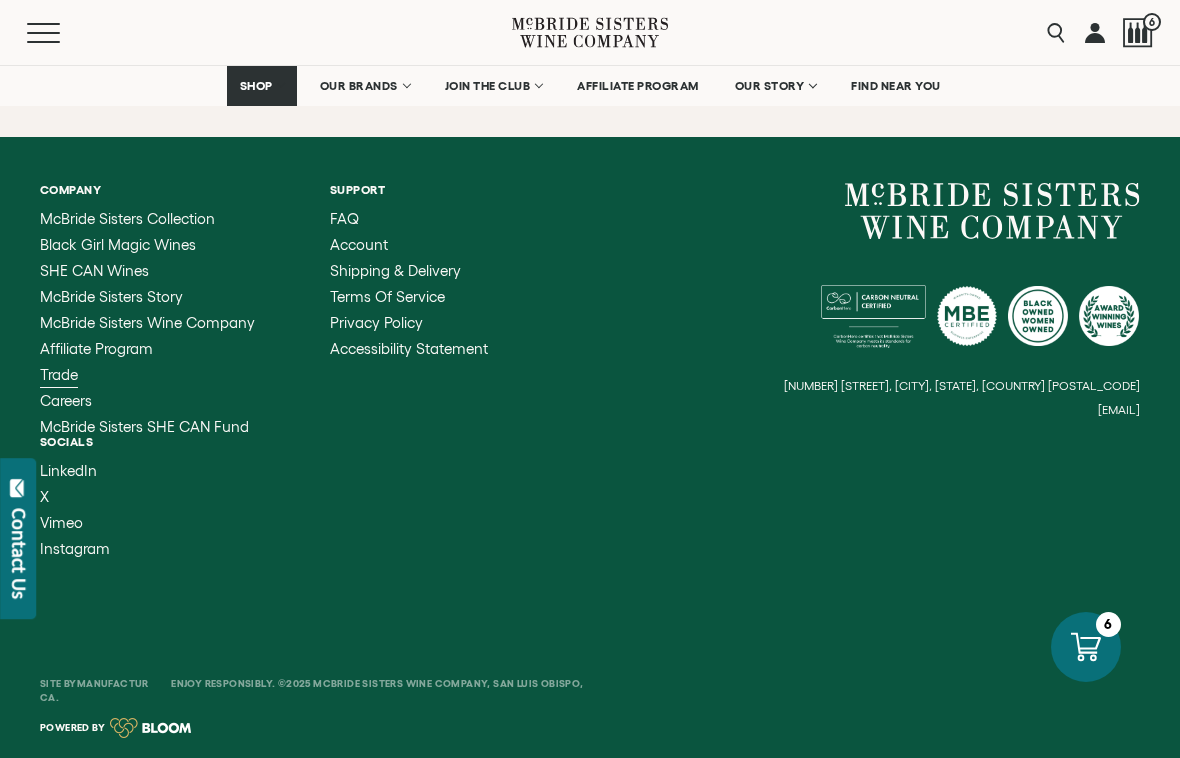 click on "Trade" at bounding box center (59, 374) 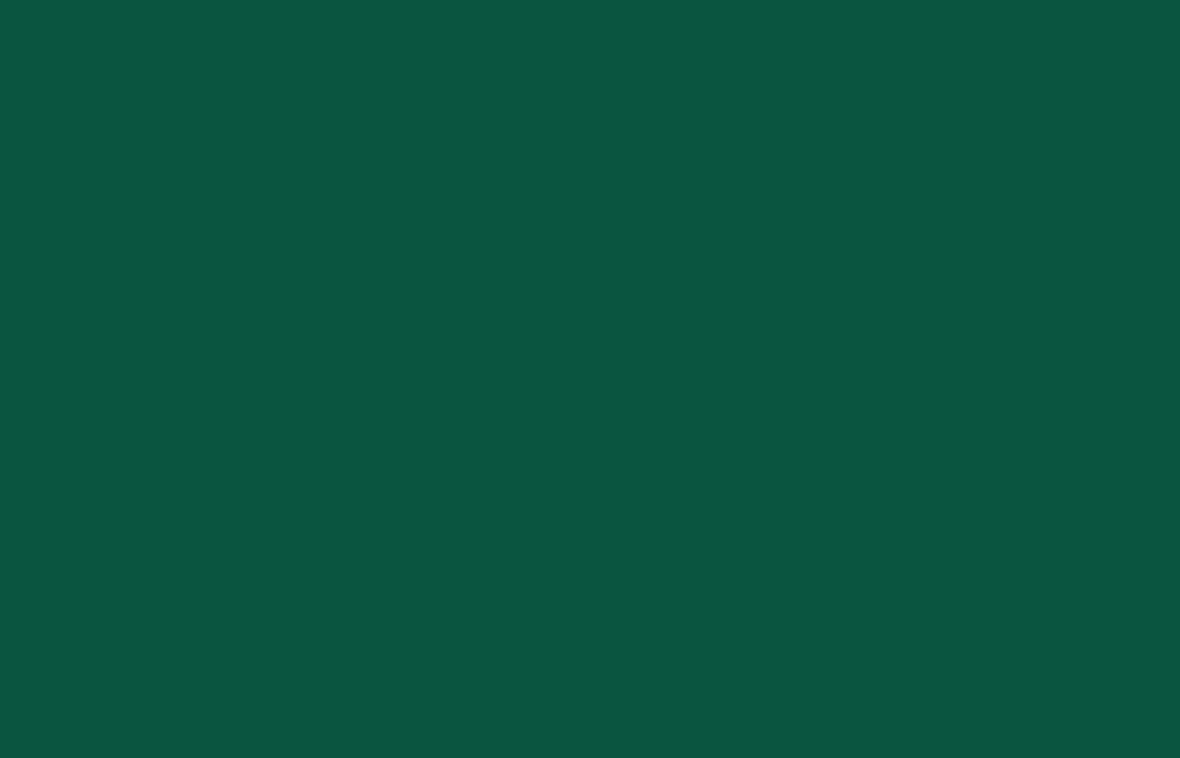 scroll, scrollTop: 0, scrollLeft: 0, axis: both 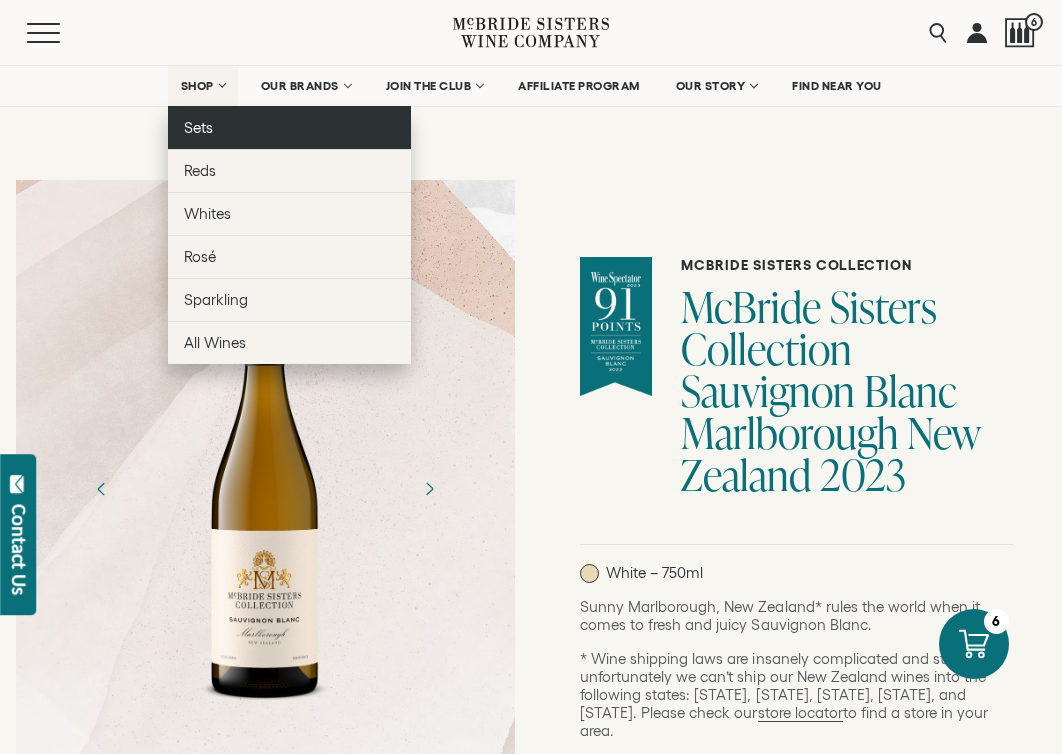 click on "Sets" at bounding box center [289, 127] 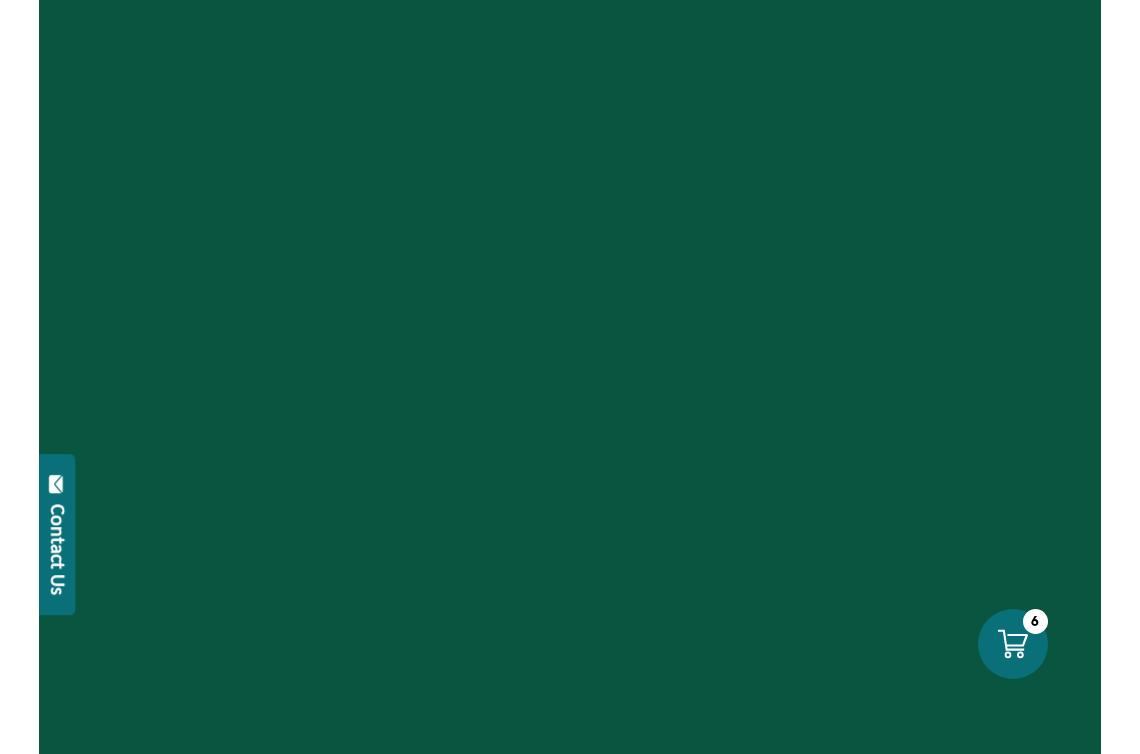 scroll, scrollTop: 0, scrollLeft: 0, axis: both 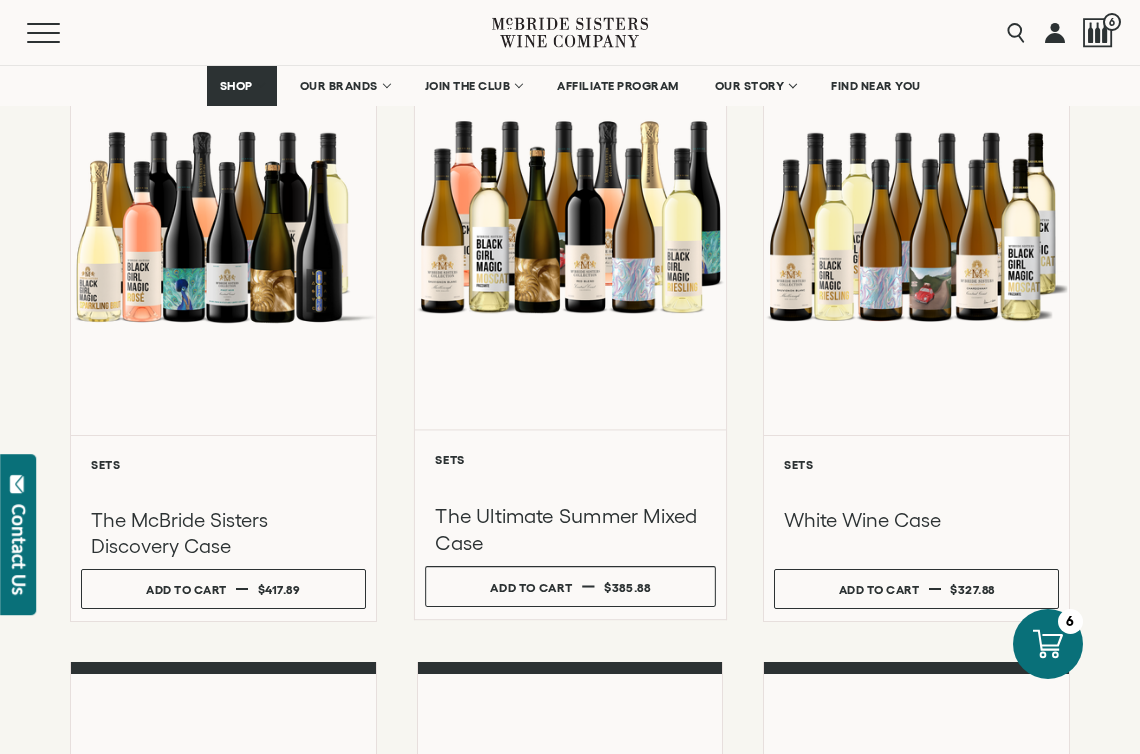 click at bounding box center [570, 216] 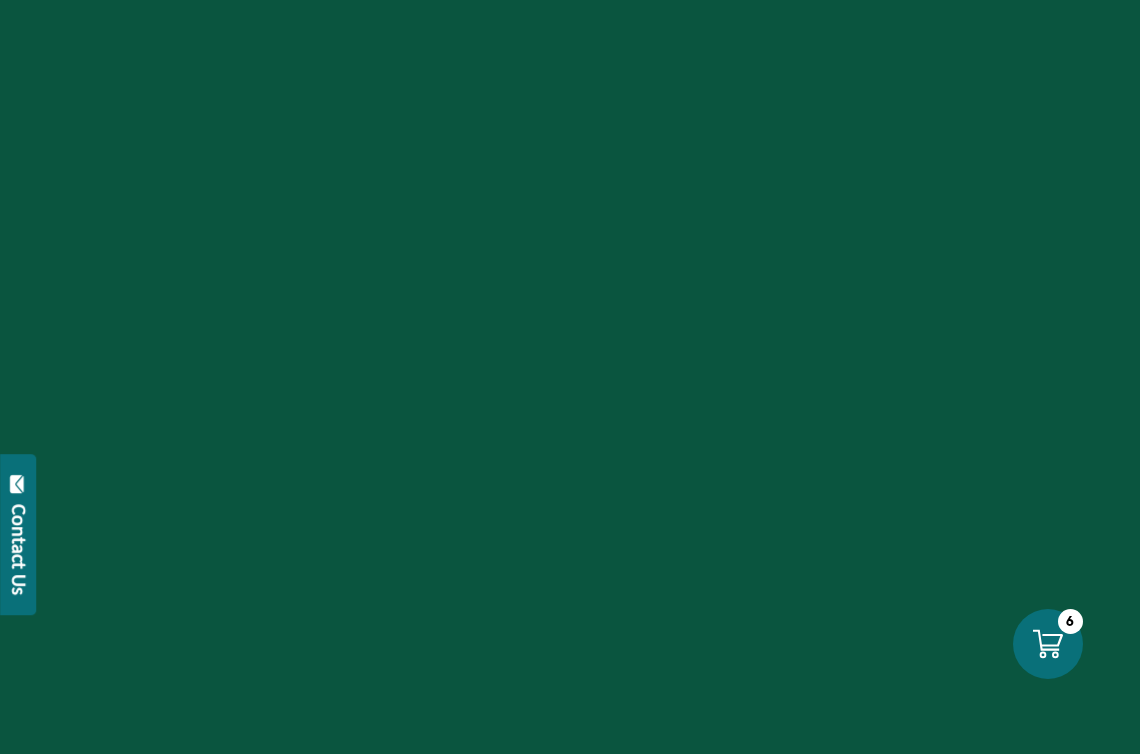 scroll, scrollTop: 0, scrollLeft: 0, axis: both 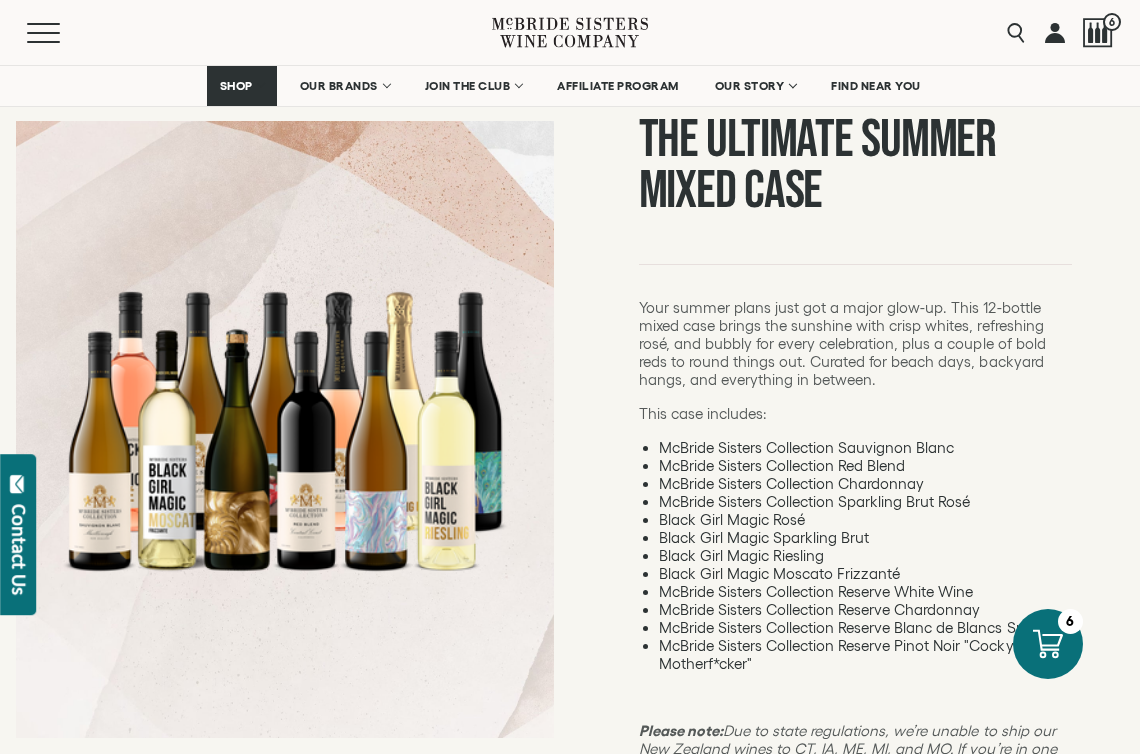 click on "Your summer plans just got a major glow-up. This [NUMBER]-bottle mixed case brings the sunshine with crisp whites, refreshing rosé, and bubbly for every celebration, plus a couple of bold reds to round things out. Curated for beach days, backyard hangs, and everything in between.
This case includes:
McBride Sisters Collection Sauvignon Blanc
McBride Sisters Collection Red Blend
McBride Sisters Collection Chardonnay
McBride Sisters Collection Sparkling Brut Rosé
Black Girl Magic Rosé
Black Girl Magic Sparkling Brut
Black Girl Magic Riesling
Black Girl Magic Moscato Frizzanté
McBride Sisters Collection Reserve White Wine
McBride Sisters Collection Reserve Chardonnay
McBride Sisters Collection Reserve Blanc de Blancs Sparkling
McBride Sisters Collection Reserve Pinot Noir "Cocky Motherf*cker"
Please note:" at bounding box center (855, 546) 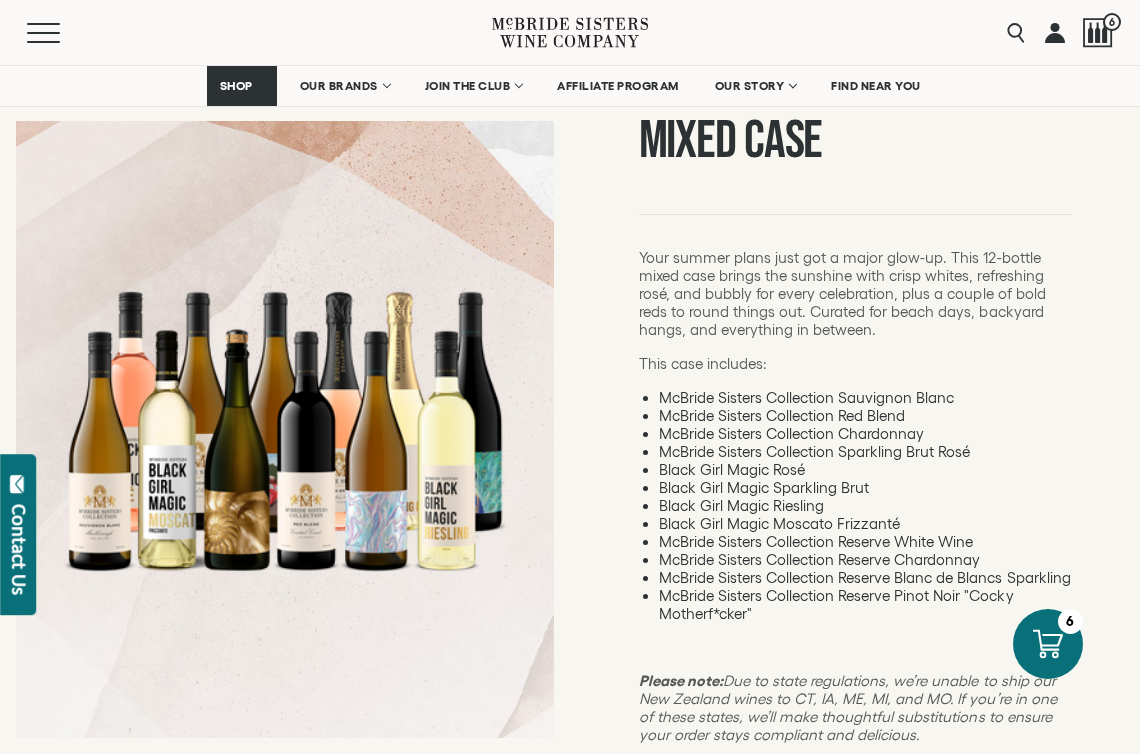 scroll, scrollTop: 252, scrollLeft: 0, axis: vertical 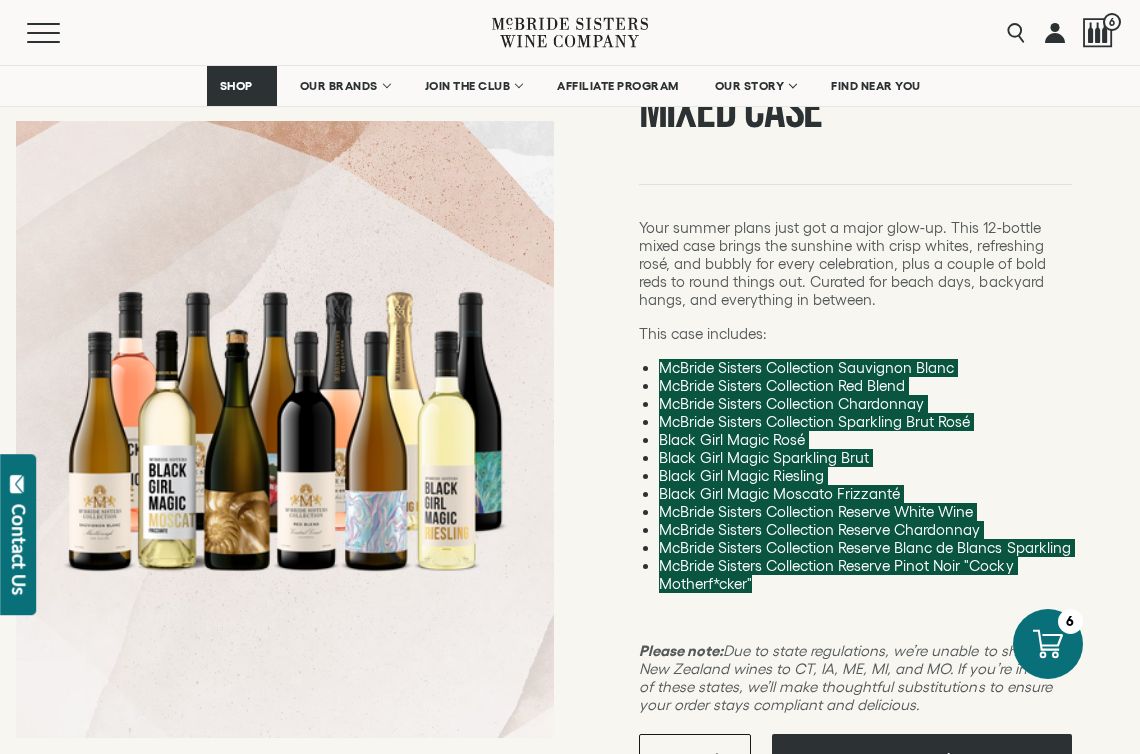 drag, startPoint x: 757, startPoint y: 586, endPoint x: 640, endPoint y: 360, distance: 254.48969 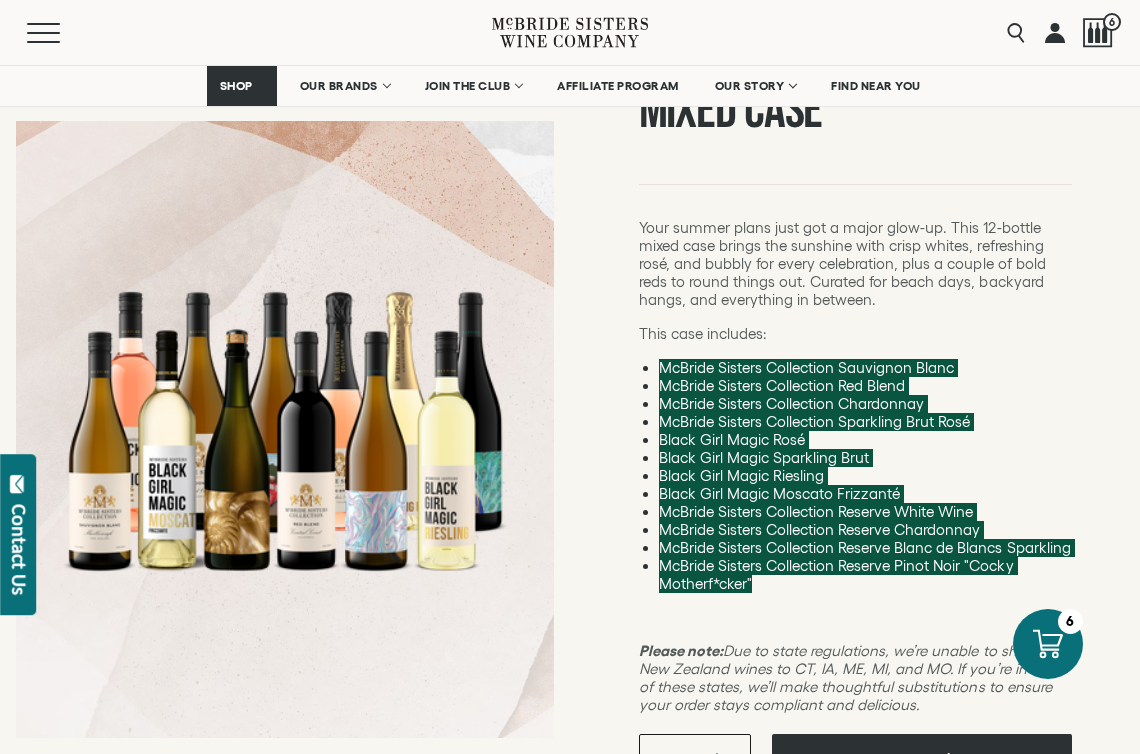 click on "McBride Sisters Collection Sauvignon Blanc
McBride Sisters Collection Red Blend
McBride Sisters Collection Chardonnay
McBride Sisters Collection Sparkling Brut Rosé
Black Girl Magic Rosé
Black Girl Magic Sparkling Brut
Black Girl Magic Riesling
Black Girl Magic Moscato Frizzanté
McBride Sisters Collection Reserve White Wine
McBride Sisters Collection Reserve Chardonnay
McBride Sisters Collection Reserve Blanc de Blancs Sparkling
McBride Sisters Collection Reserve Pinot Noir "Cocky Motherf*cker"" at bounding box center (855, 476) 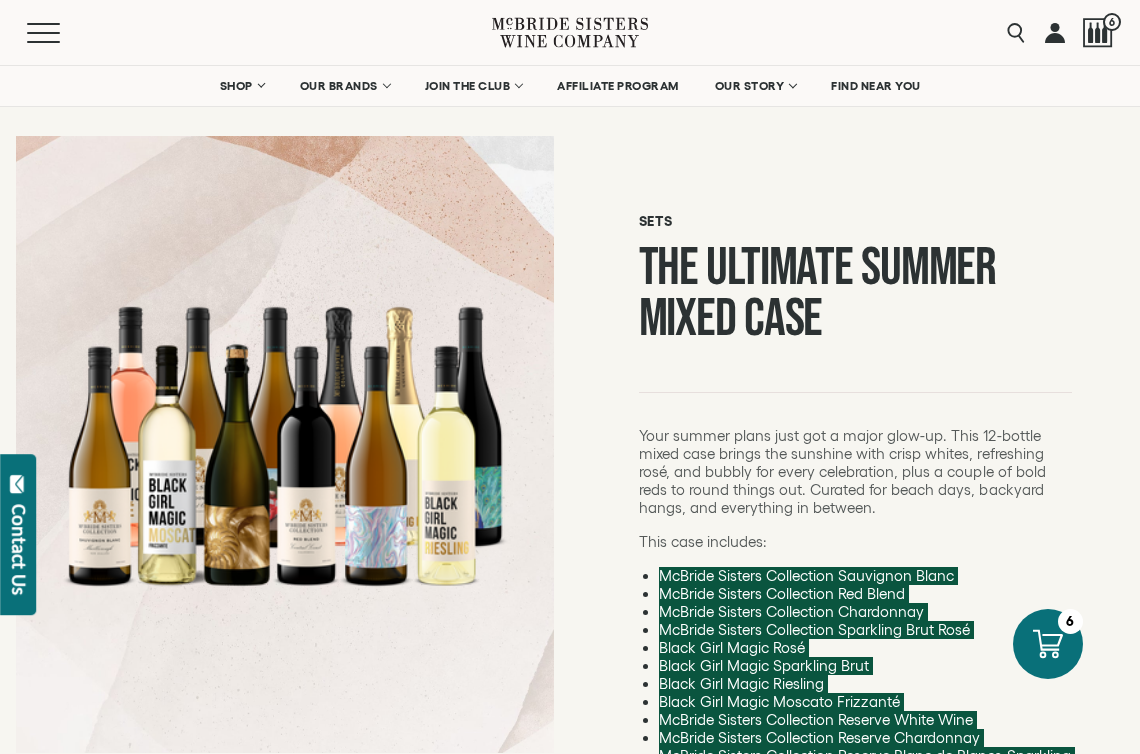 scroll, scrollTop: 0, scrollLeft: 0, axis: both 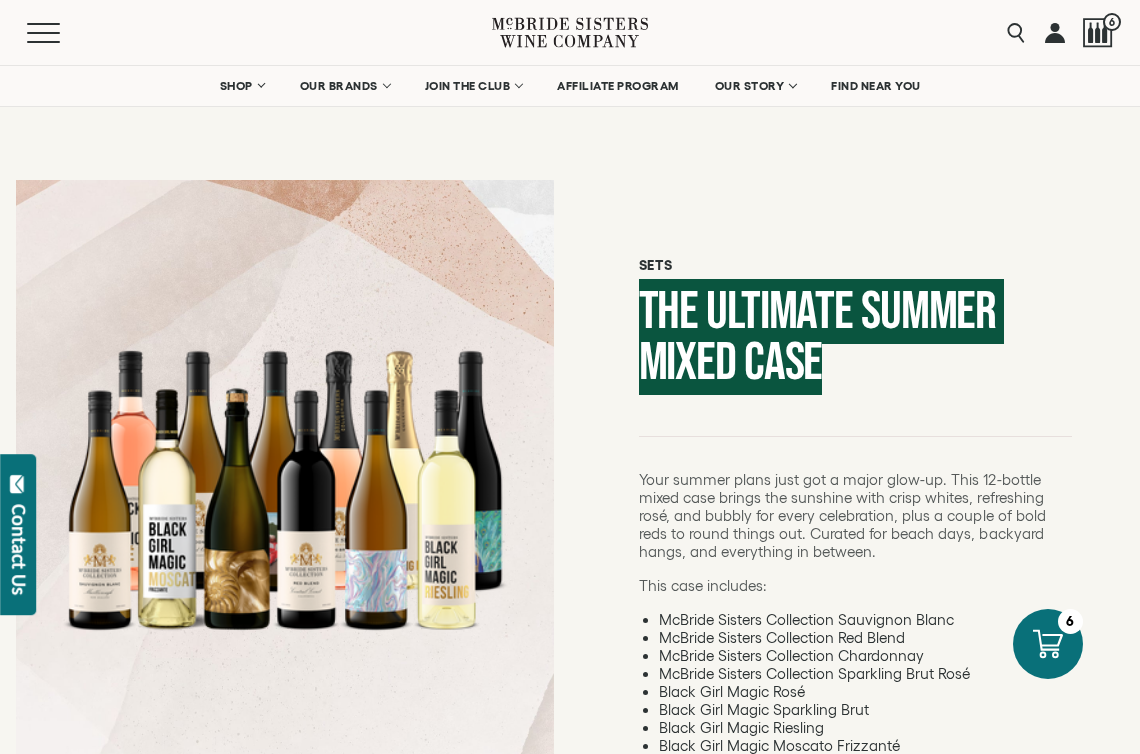 drag, startPoint x: 811, startPoint y: 361, endPoint x: 608, endPoint y: 319, distance: 207.2993 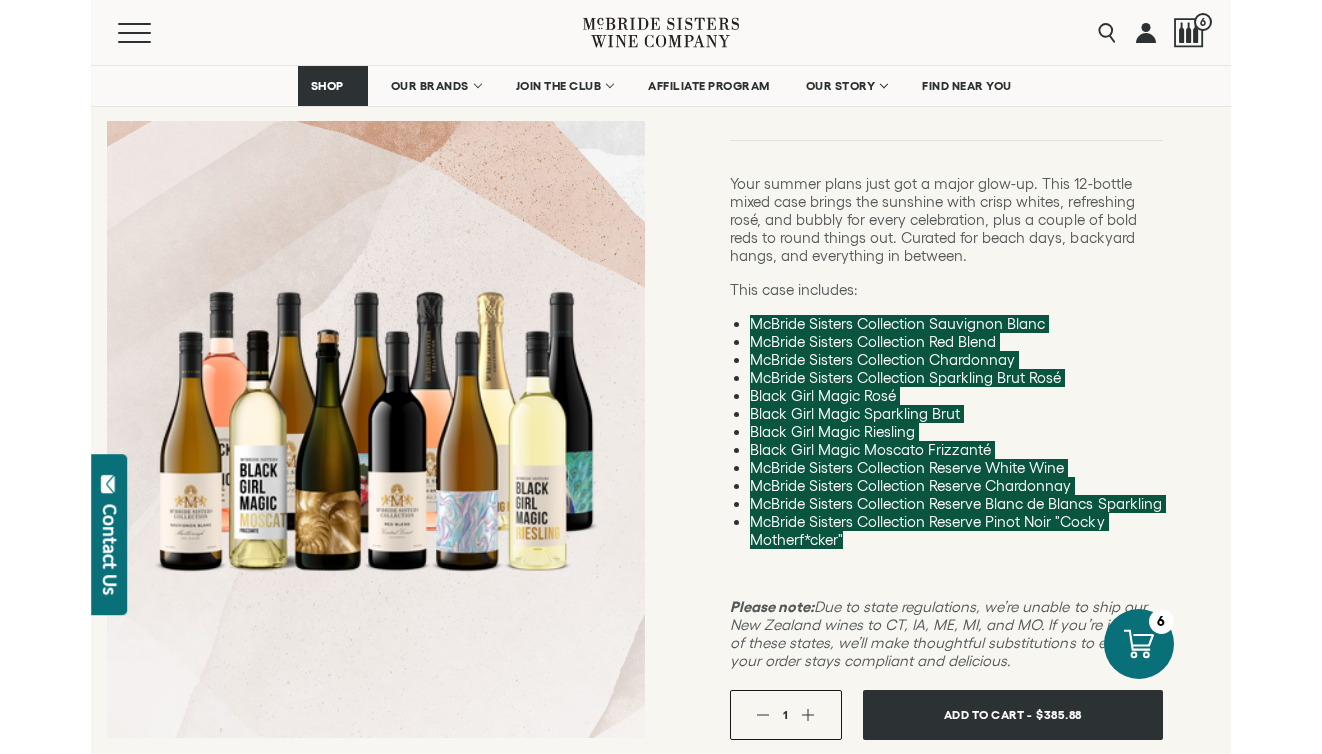 scroll, scrollTop: 289, scrollLeft: 0, axis: vertical 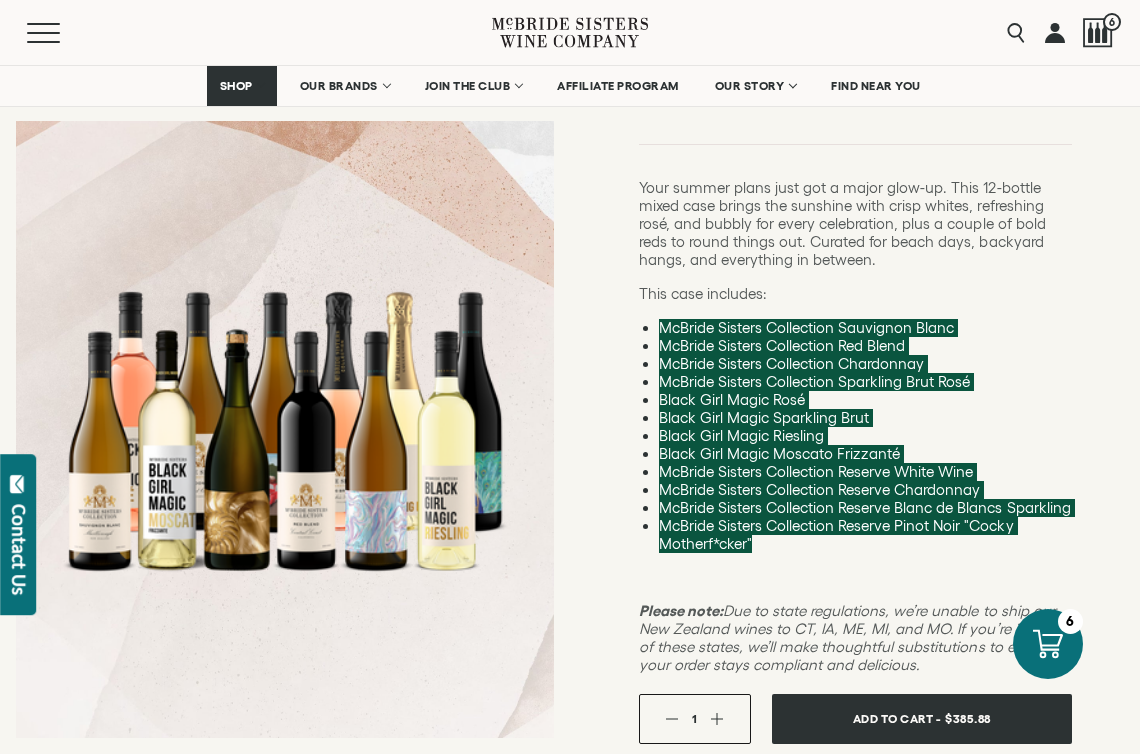 drag, startPoint x: 731, startPoint y: 498, endPoint x: 632, endPoint y: 310, distance: 212.47353 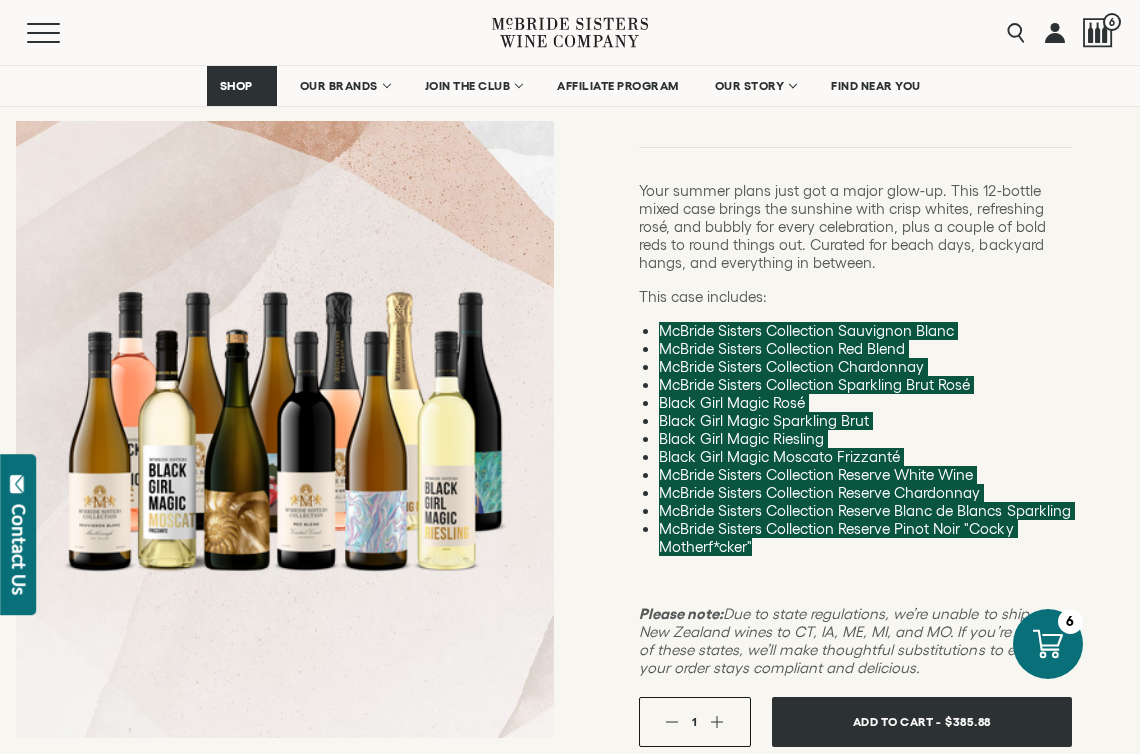 copy on "McBride Sisters Collection Sauvignon Blanc
McBride Sisters Collection Red Blend
McBride Sisters Collection Chardonnay
McBride Sisters Collection Sparkling Brut Rosé
Black Girl Magic Rosé
Black Girl Magic Sparkling Brut
Black Girl Magic Riesling
Black Girl Magic Moscato Frizzanté
McBride Sisters Collection Reserve White Wine
McBride Sisters Collection Reserve Chardonnay
McBride Sisters Collection Reserve Blanc de Blancs Sparkling
McBride Sisters Collection Reserve Pinot Noir "Cocky Motherf*cker"" 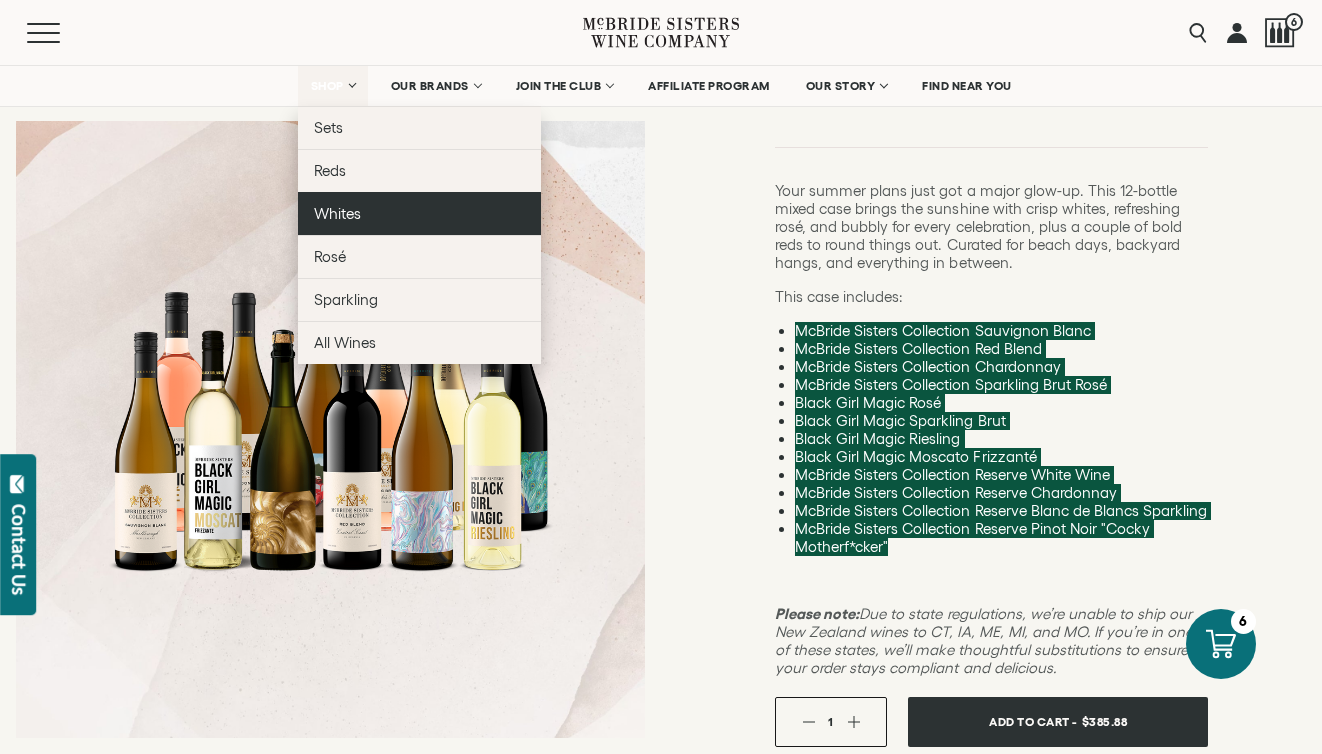 click on "Whites" at bounding box center (419, 213) 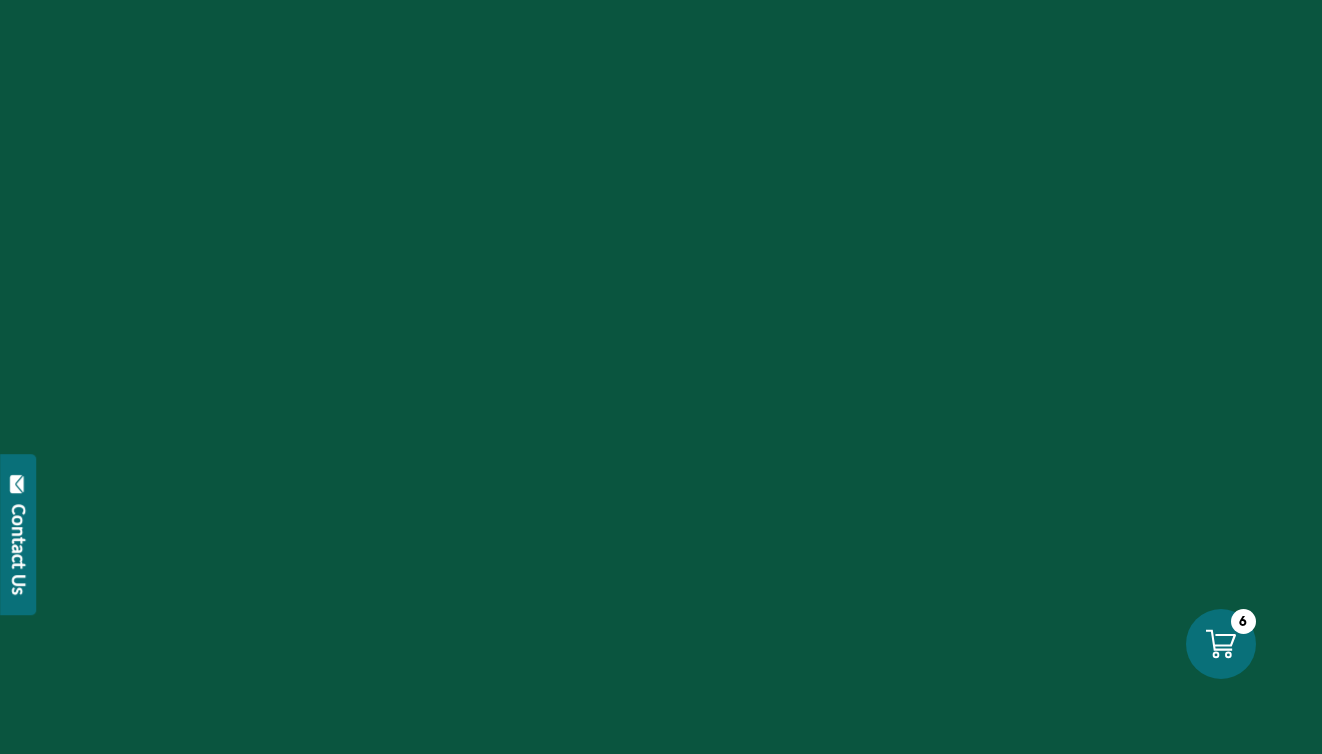 scroll, scrollTop: 0, scrollLeft: 0, axis: both 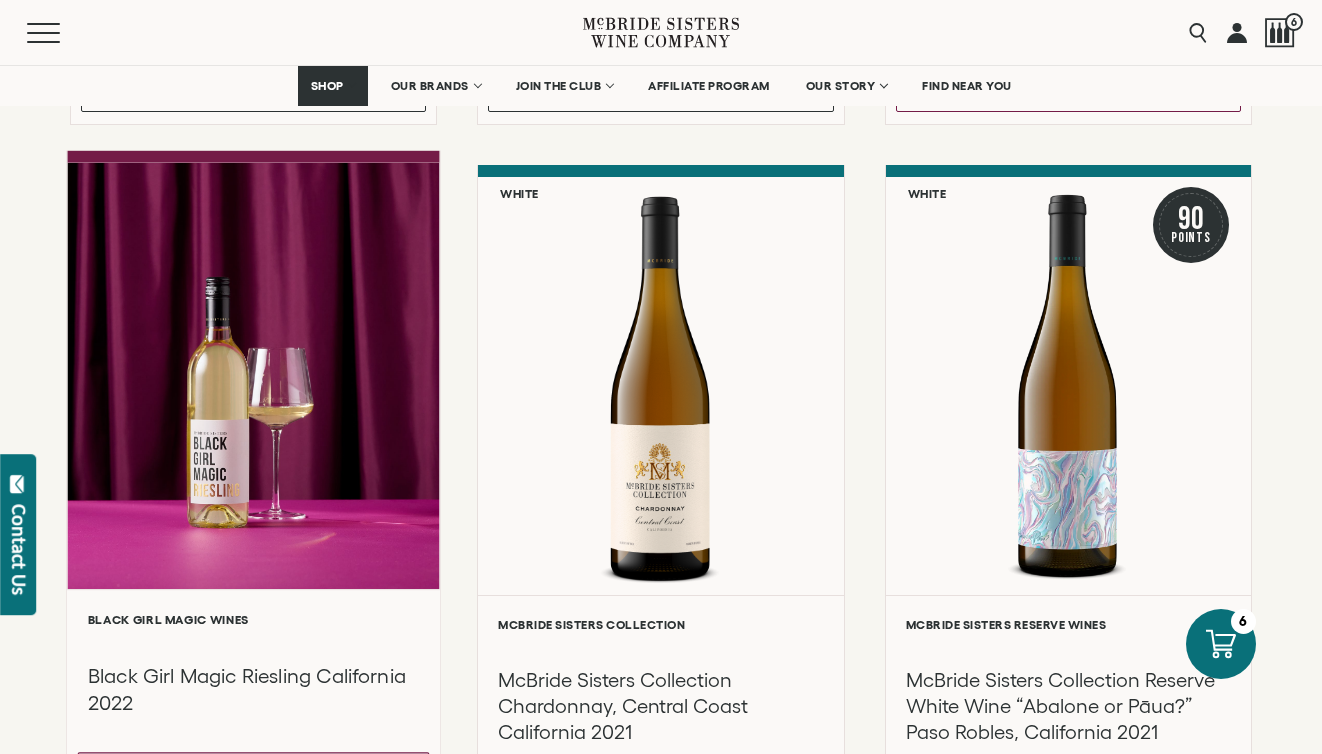 click at bounding box center (253, 376) 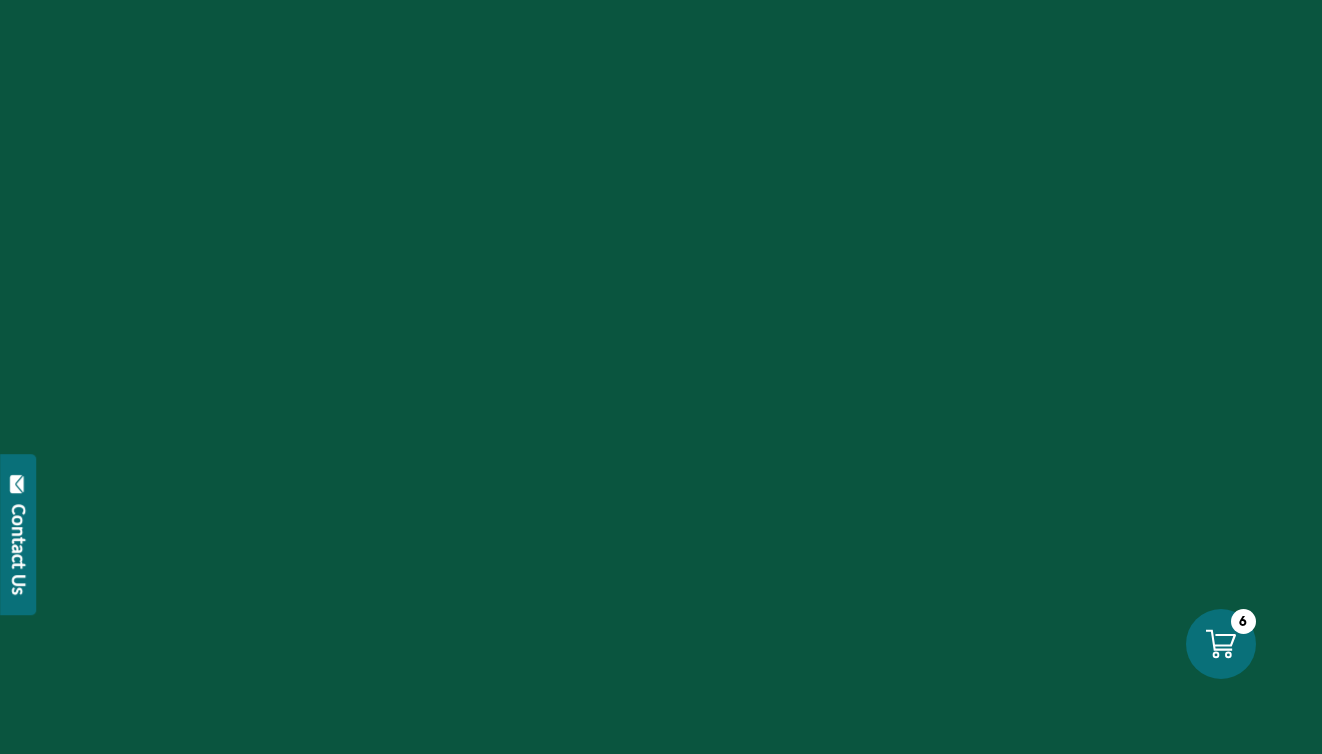 scroll, scrollTop: 0, scrollLeft: 0, axis: both 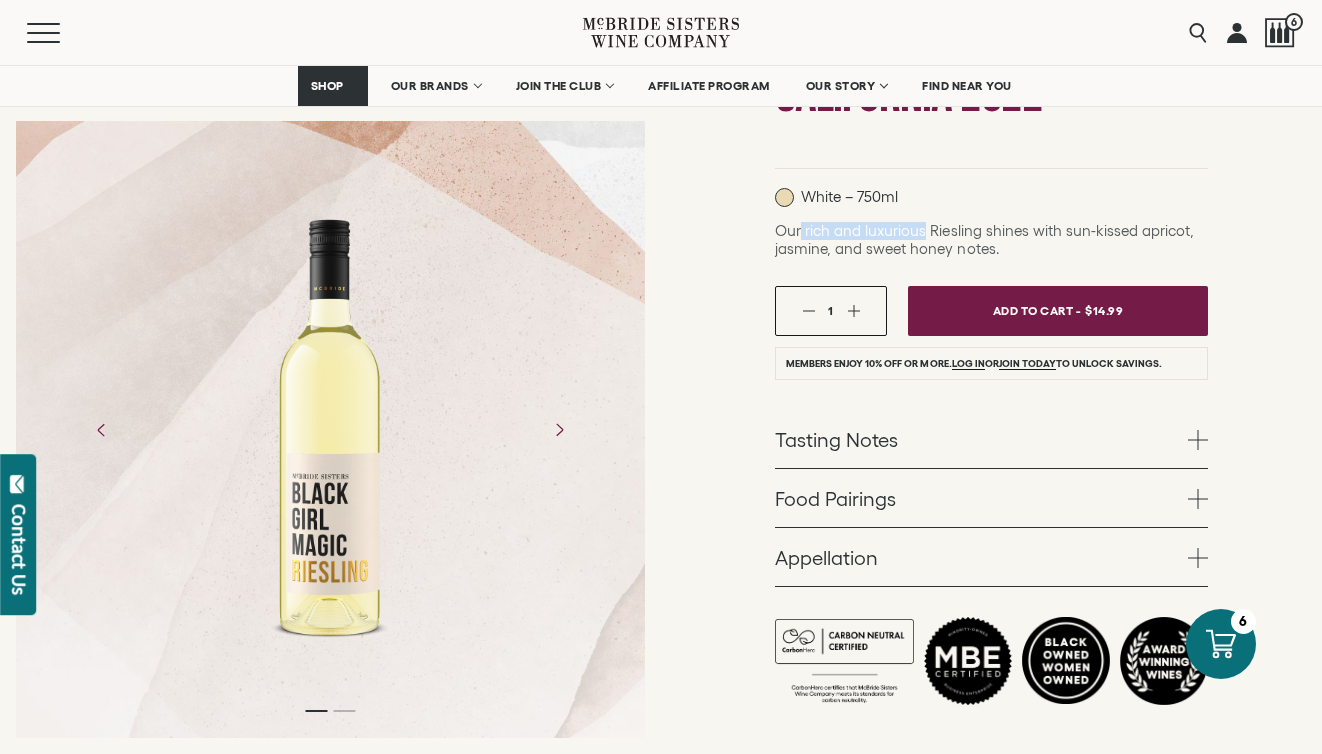 drag, startPoint x: 922, startPoint y: 235, endPoint x: 802, endPoint y: 233, distance: 120.01666 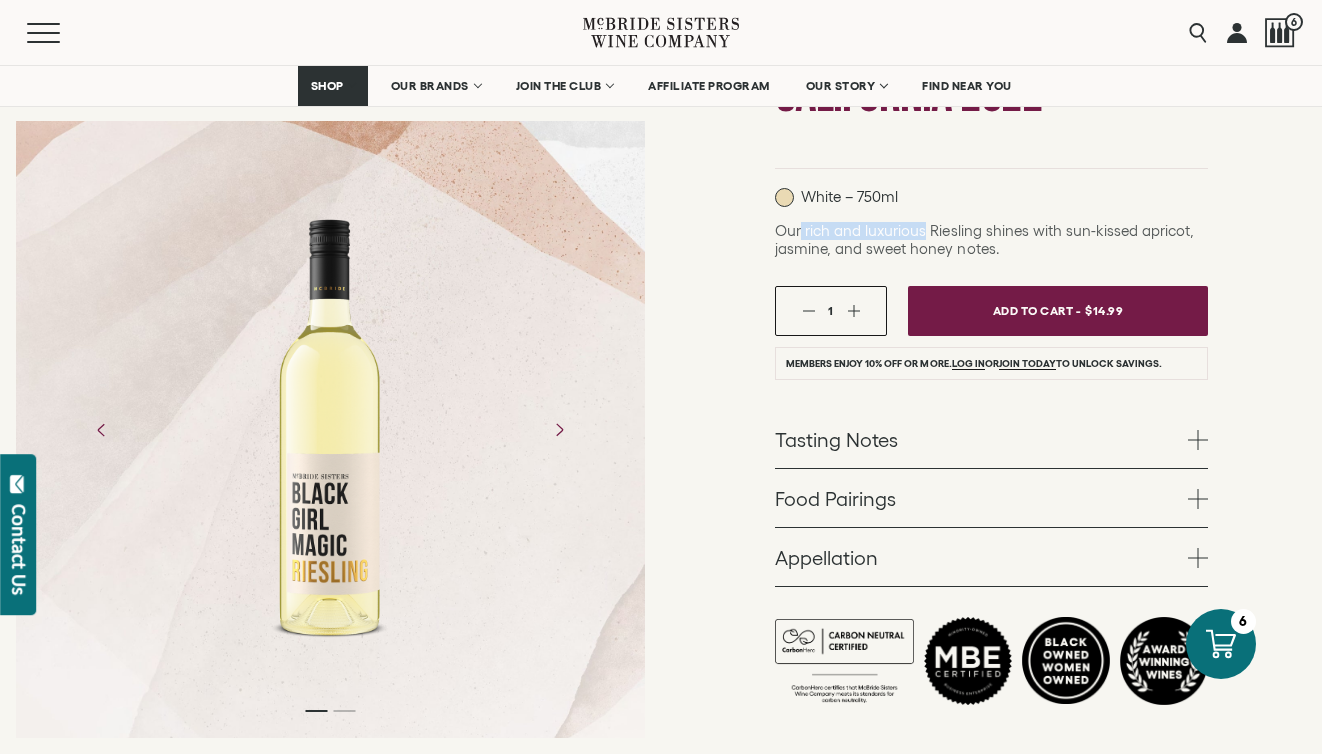 click on "Our rich and luxurious Riesling shines with sun-kissed apricot, jasmine, and sweet honey notes." at bounding box center (984, 239) 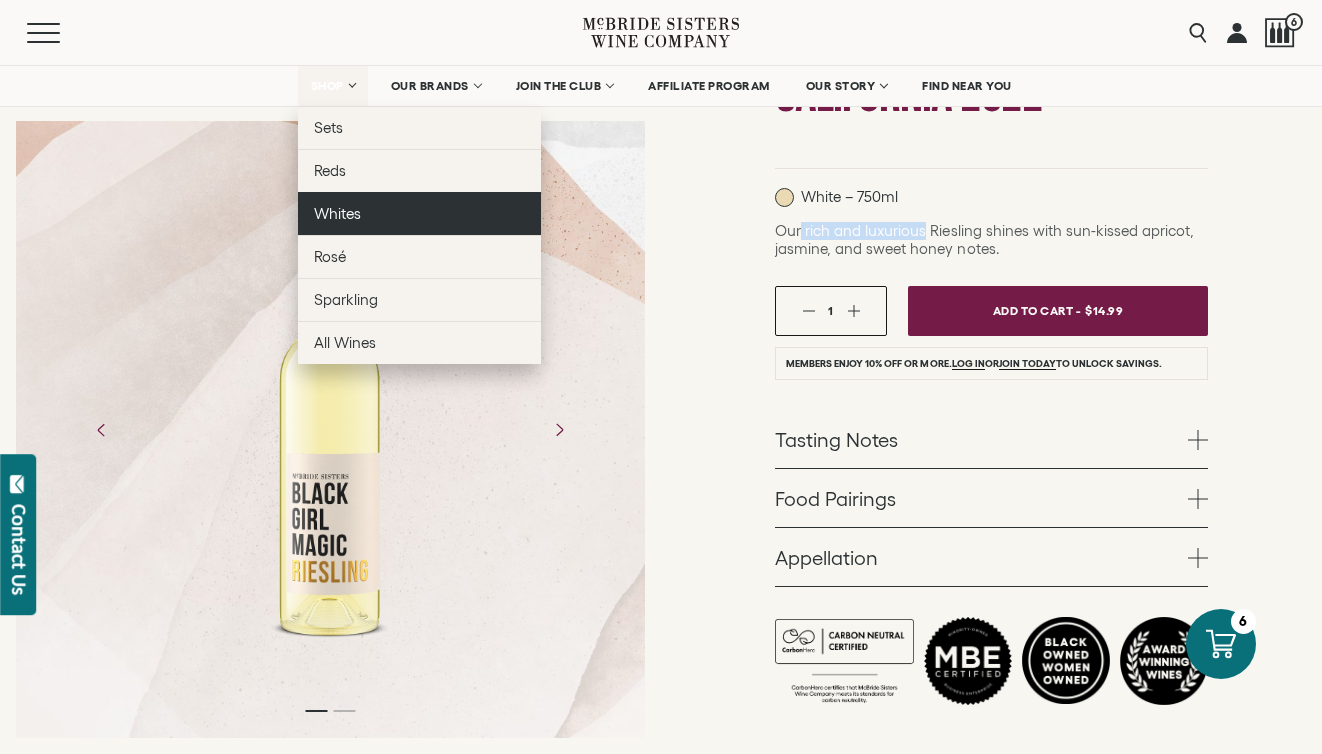 click on "Whites" at bounding box center [419, 213] 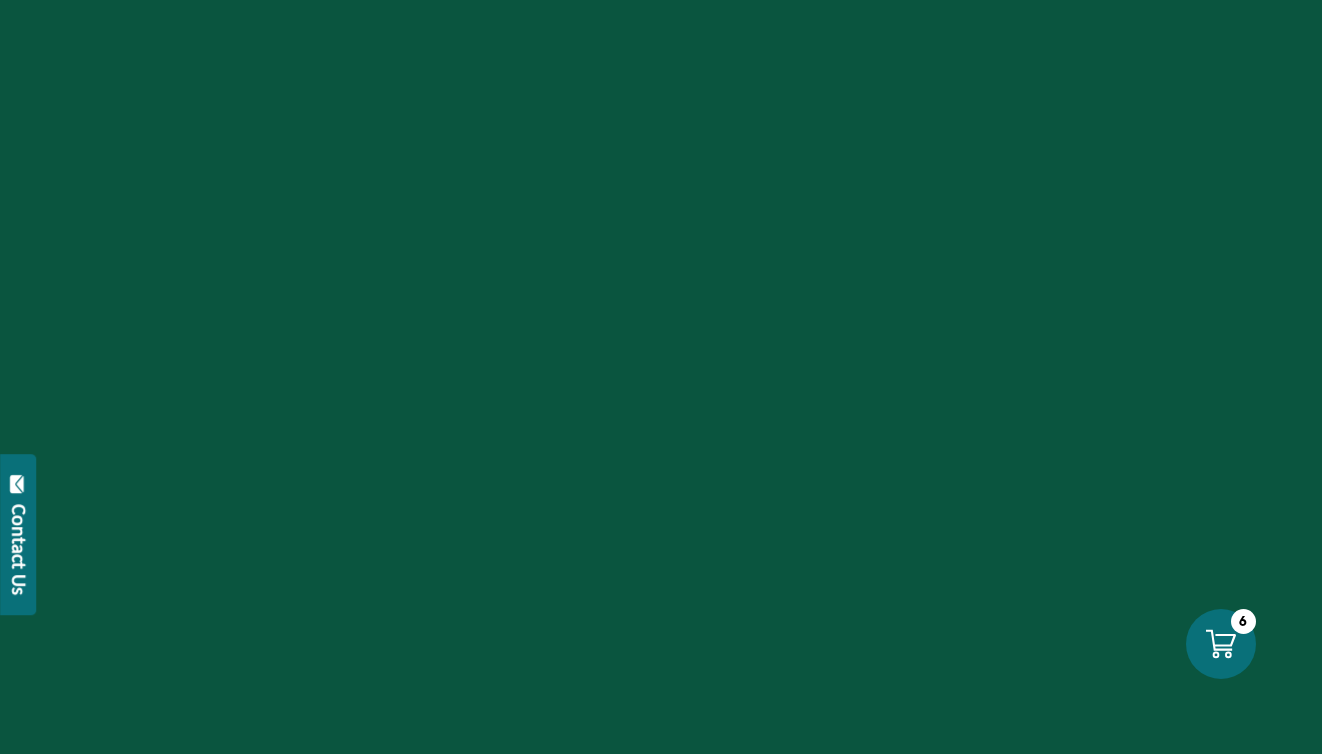 scroll, scrollTop: 0, scrollLeft: 0, axis: both 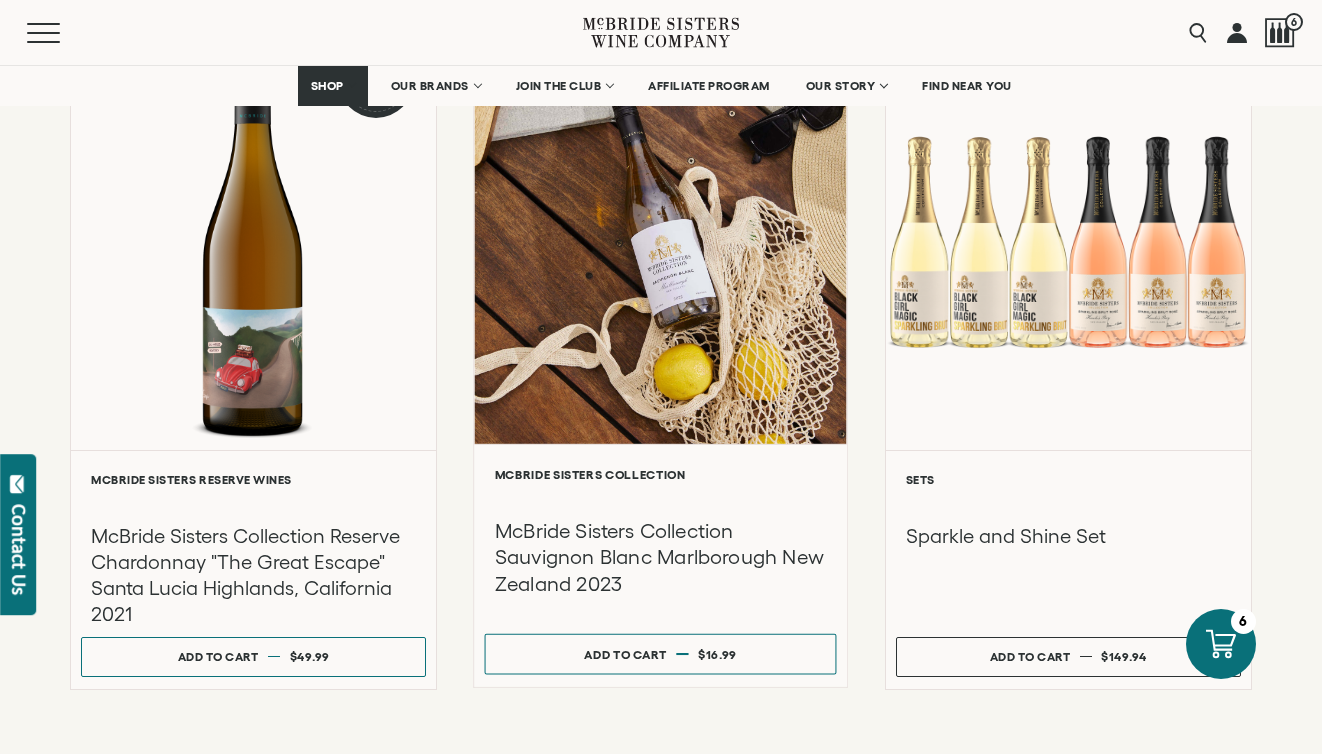 click at bounding box center [661, 231] 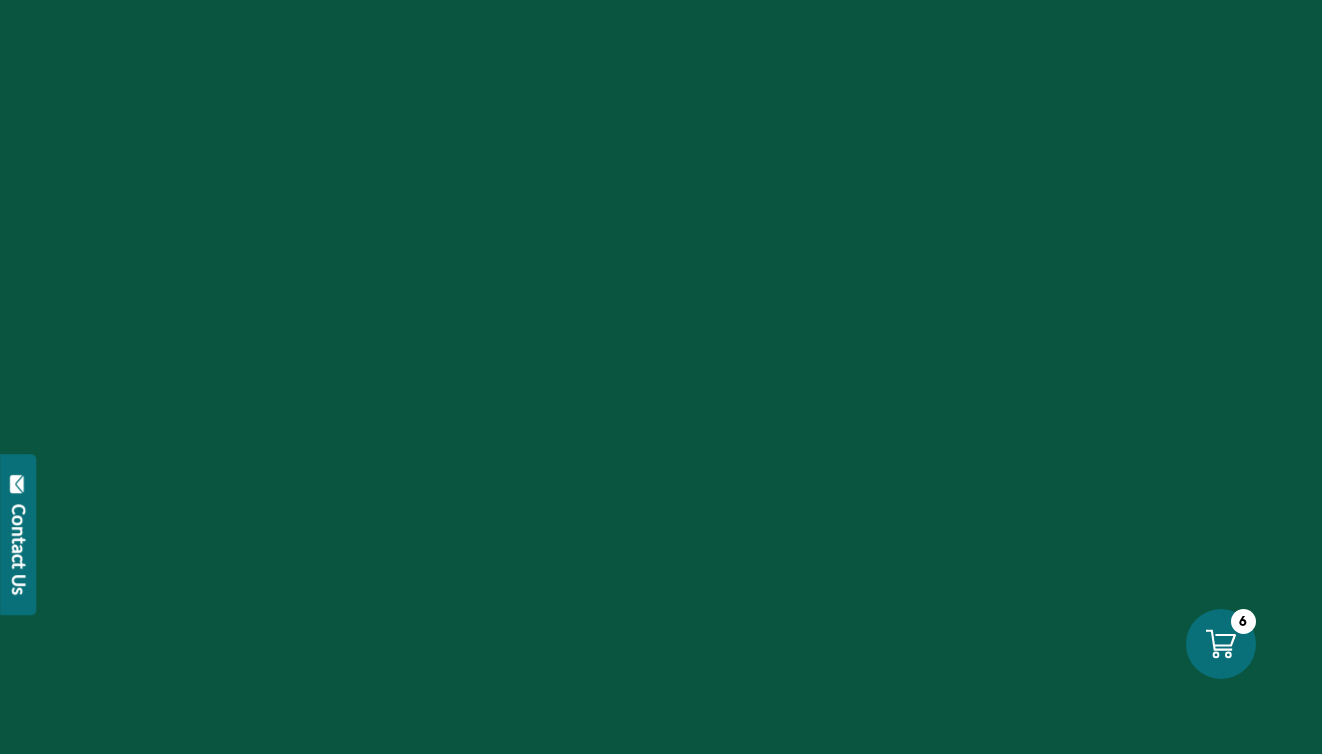 scroll, scrollTop: 0, scrollLeft: 0, axis: both 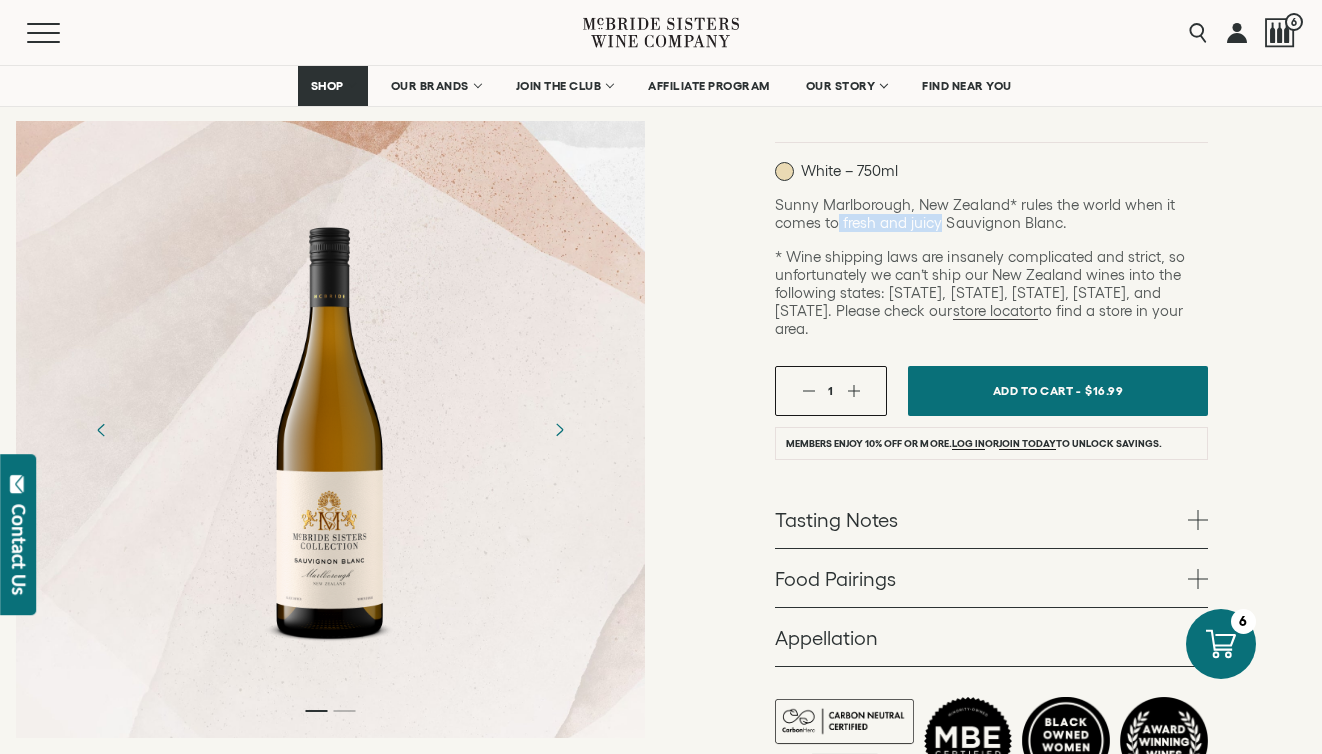 drag, startPoint x: 941, startPoint y: 226, endPoint x: 838, endPoint y: 229, distance: 103.04368 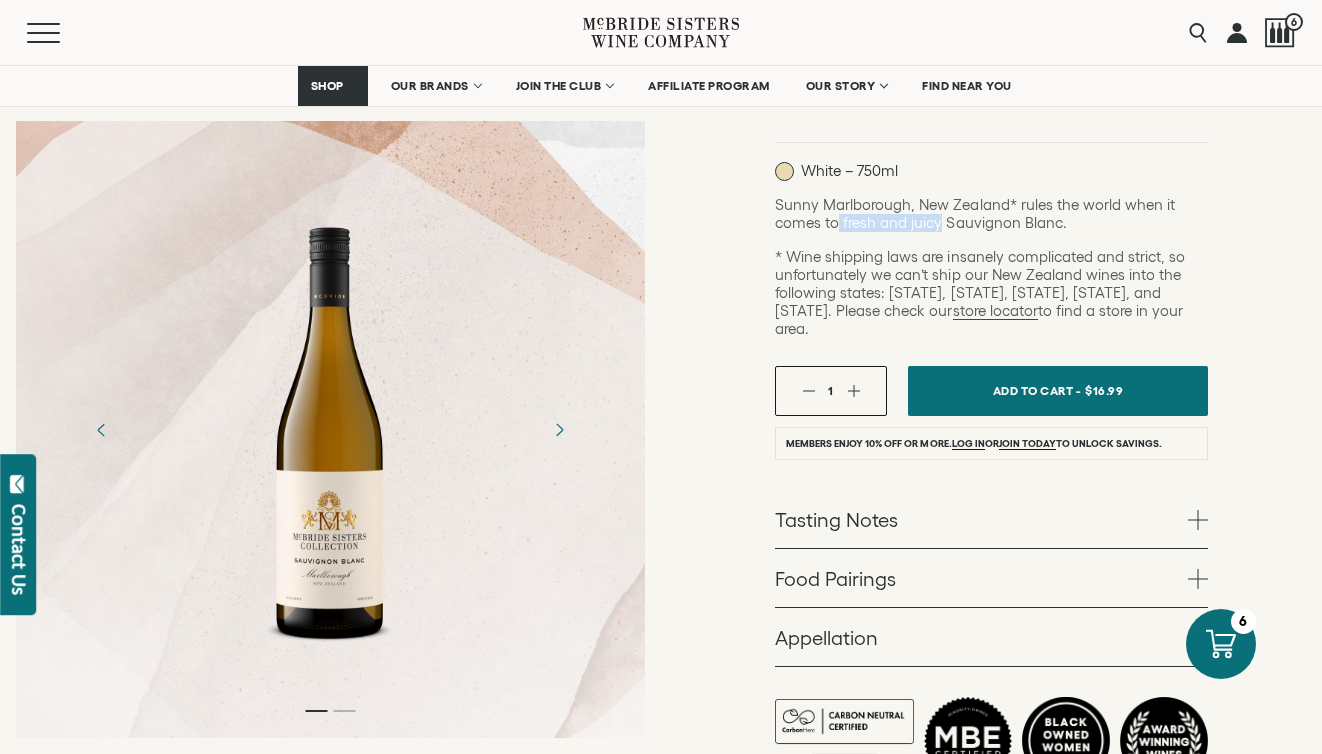 click on "Sunny Marlborough, New Zealand* rules the world when it comes to fresh and juicy Sauvignon Blanc." at bounding box center [991, 214] 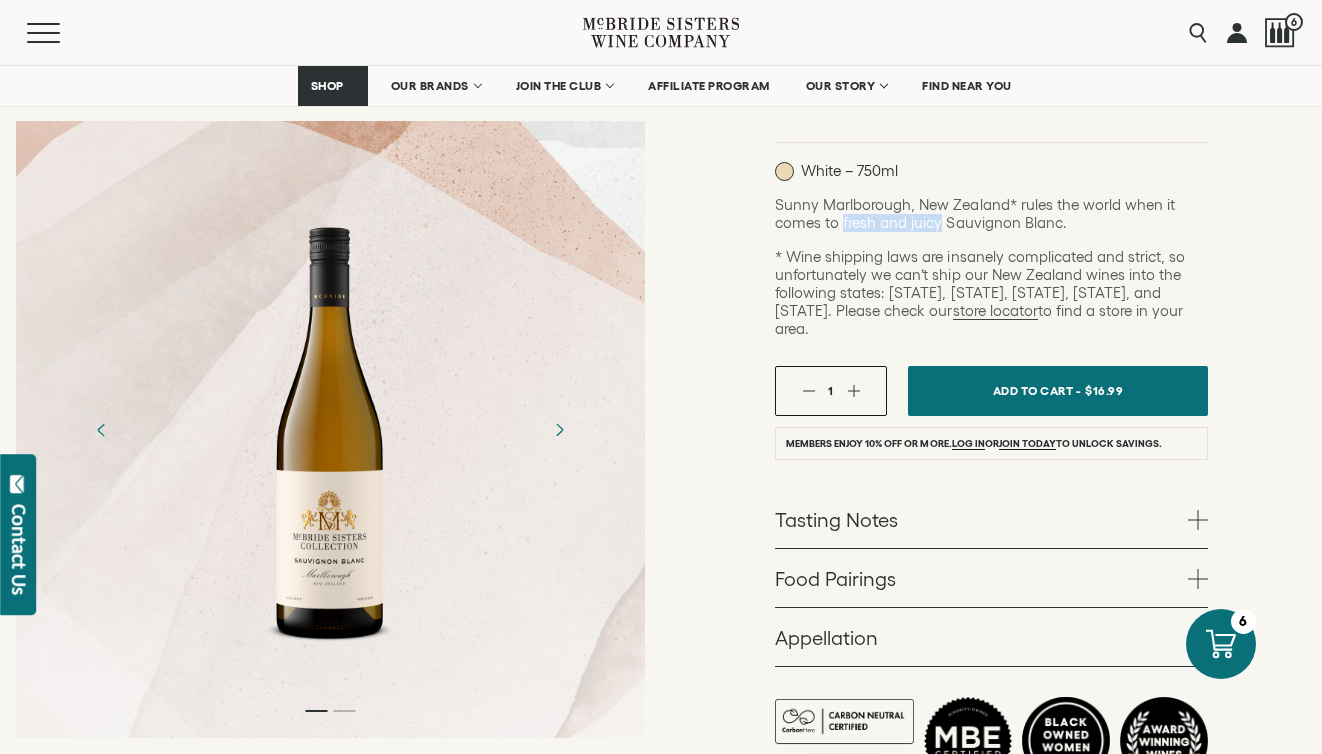 drag, startPoint x: 941, startPoint y: 226, endPoint x: 845, endPoint y: 229, distance: 96.04687 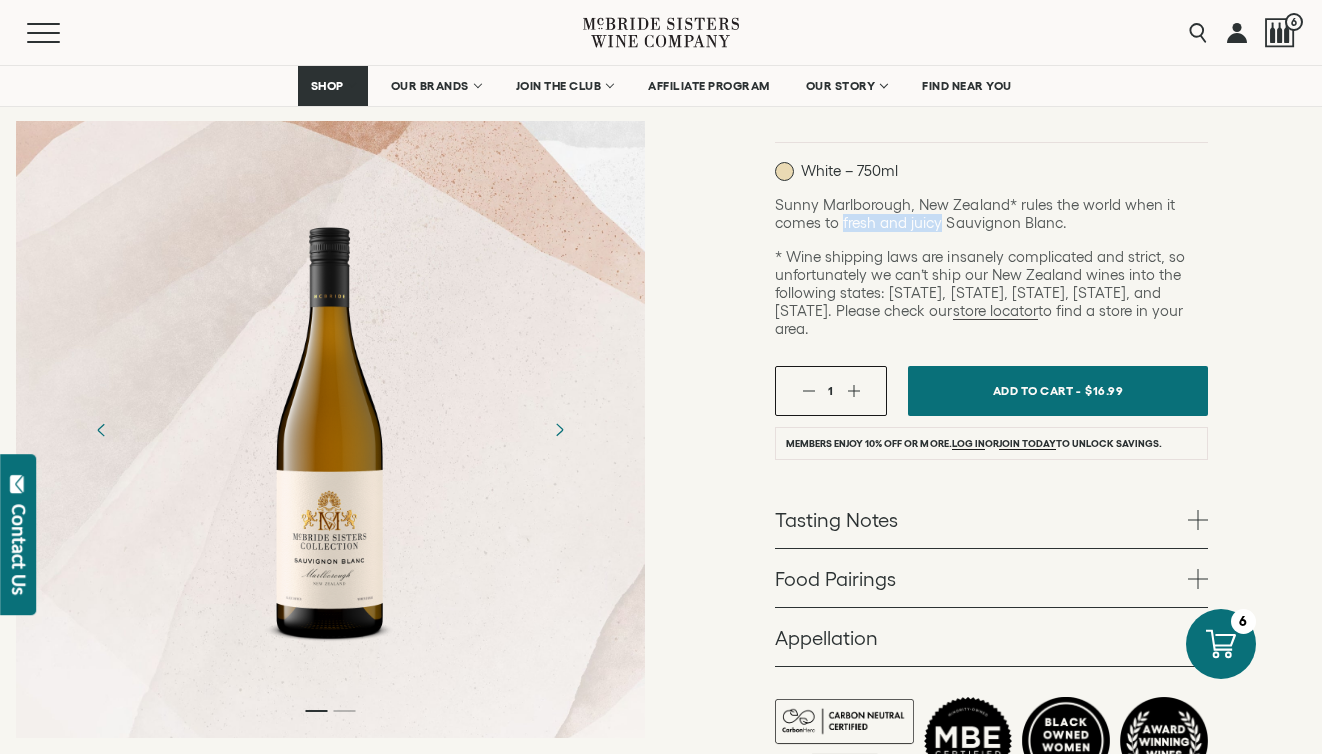 click on "Sunny Marlborough, New Zealand* rules the world when it comes to fresh and juicy Sauvignon Blanc." at bounding box center (991, 214) 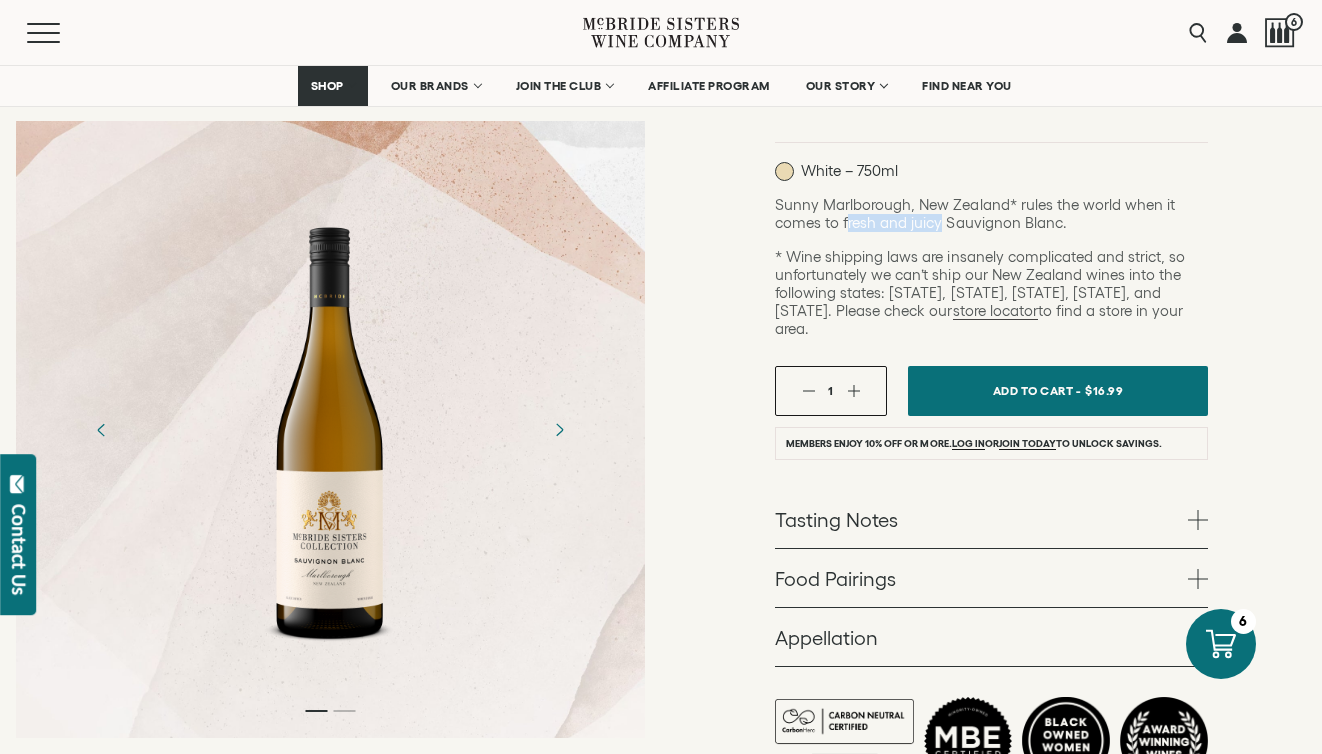 copy on "resh and juicy" 